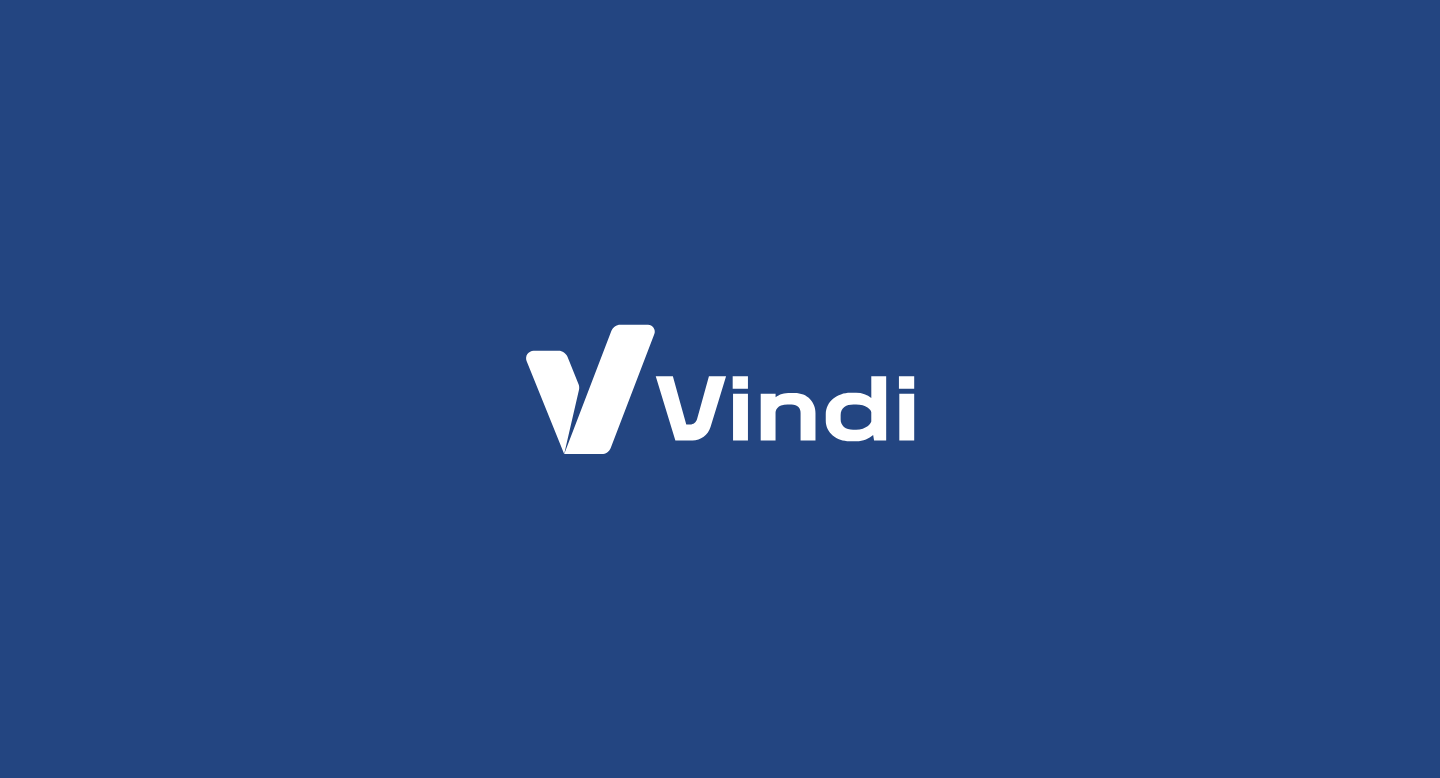 scroll, scrollTop: 0, scrollLeft: 0, axis: both 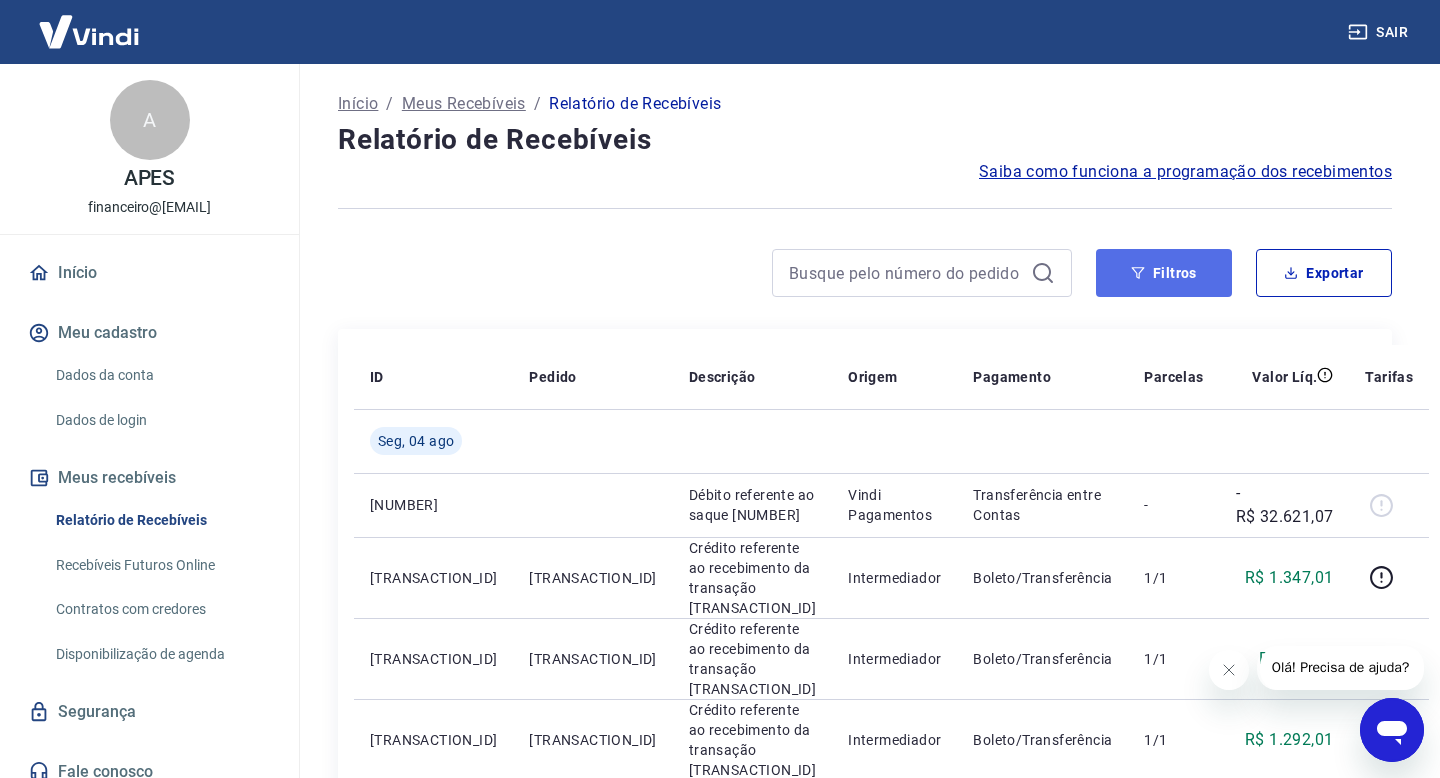 click on "Filtros" at bounding box center [1164, 273] 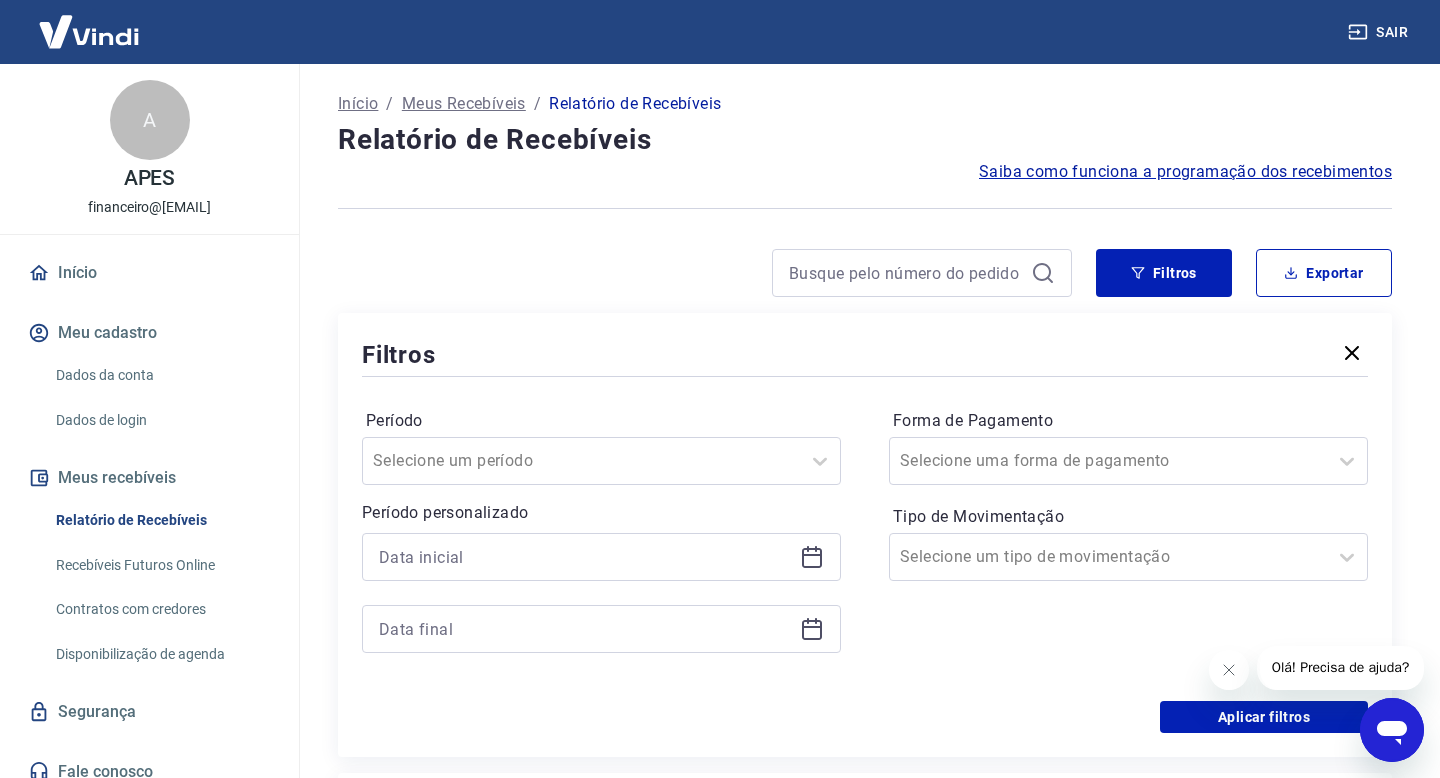 click 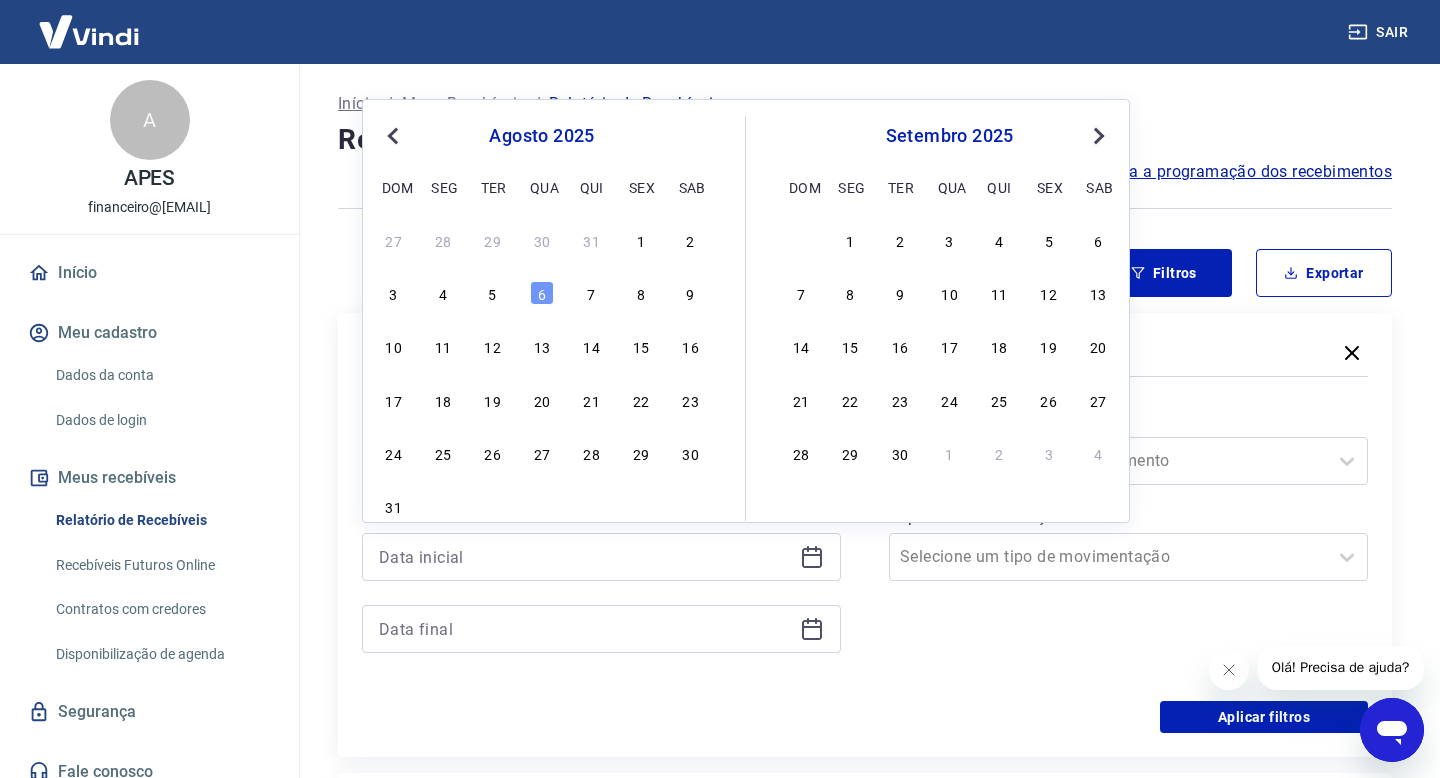 click on "Previous Month" at bounding box center [395, 135] 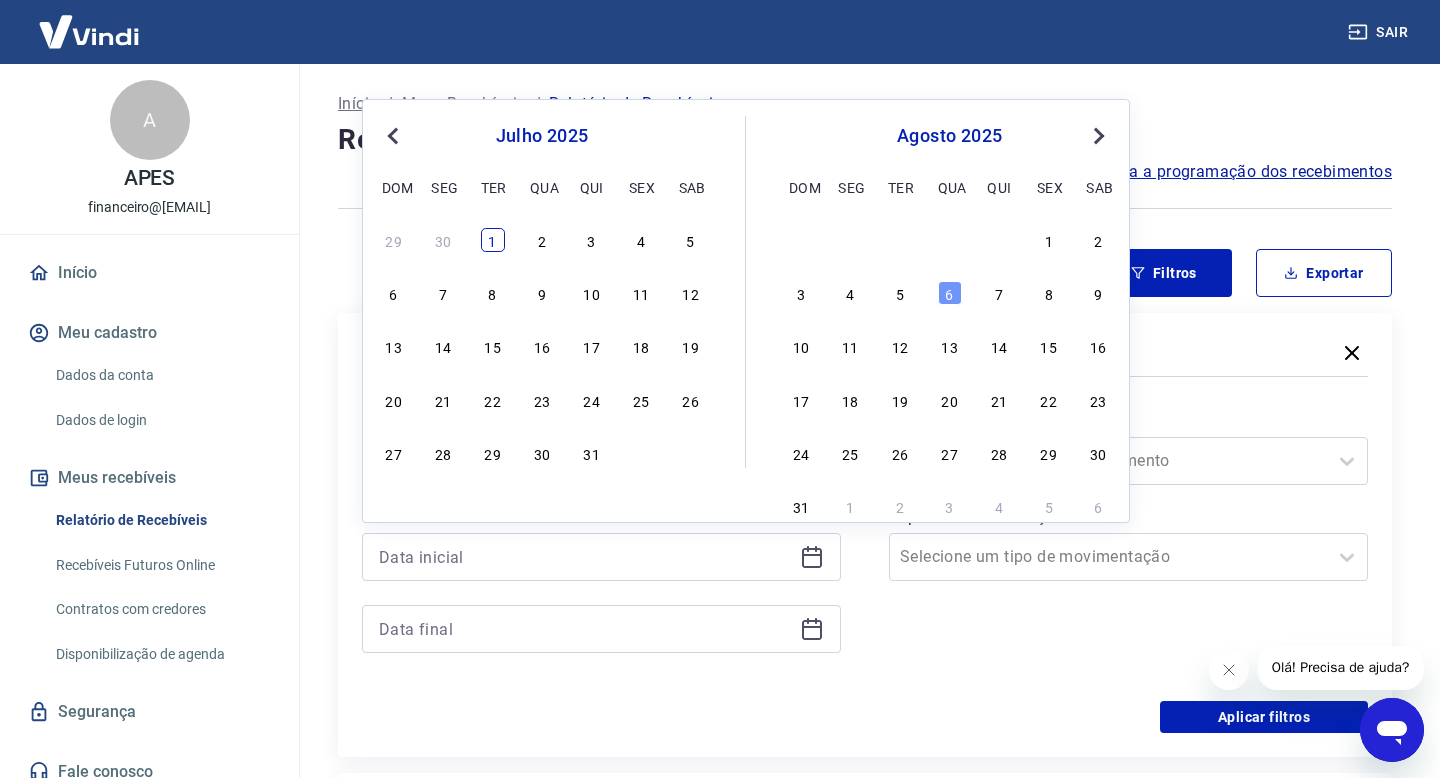 click on "1" at bounding box center (493, 240) 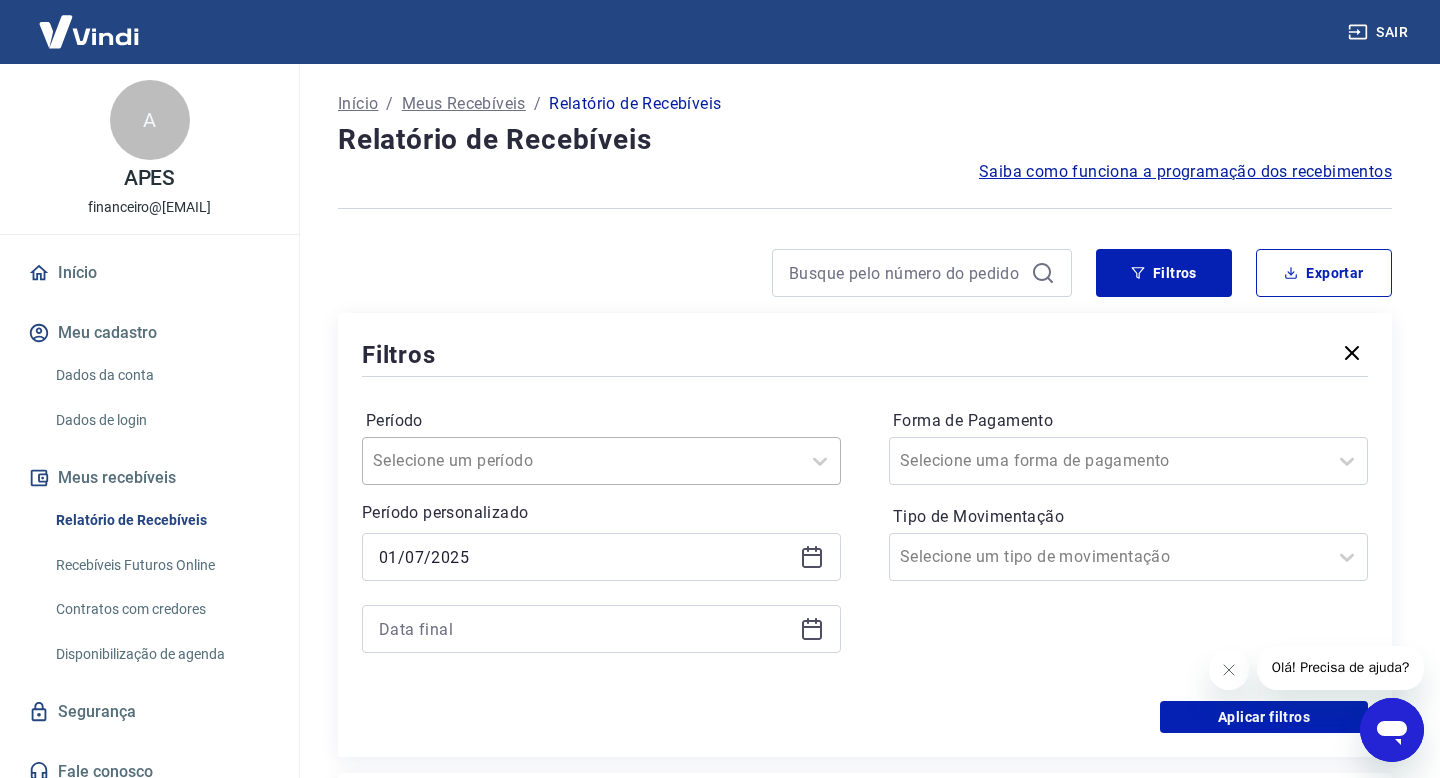 type on "01/07/2025" 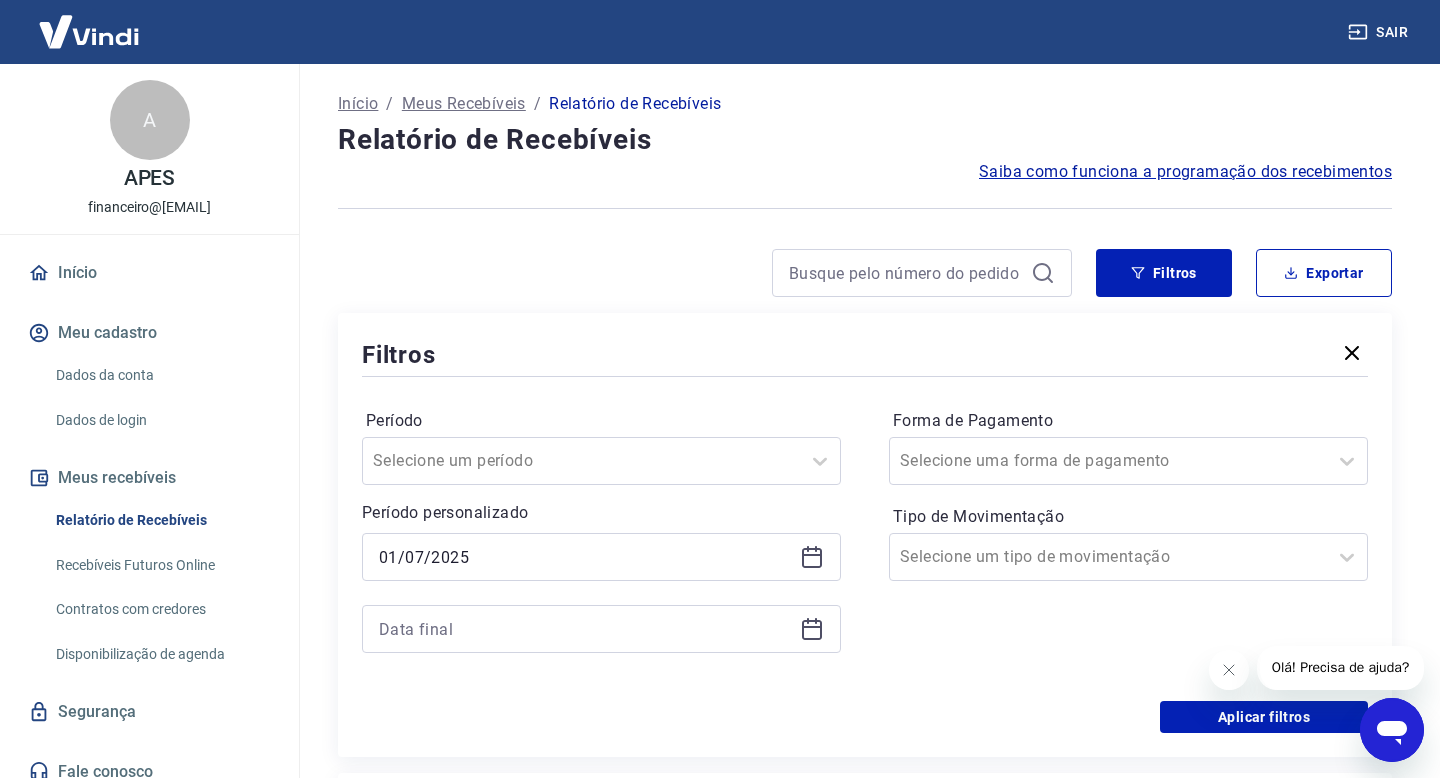 click 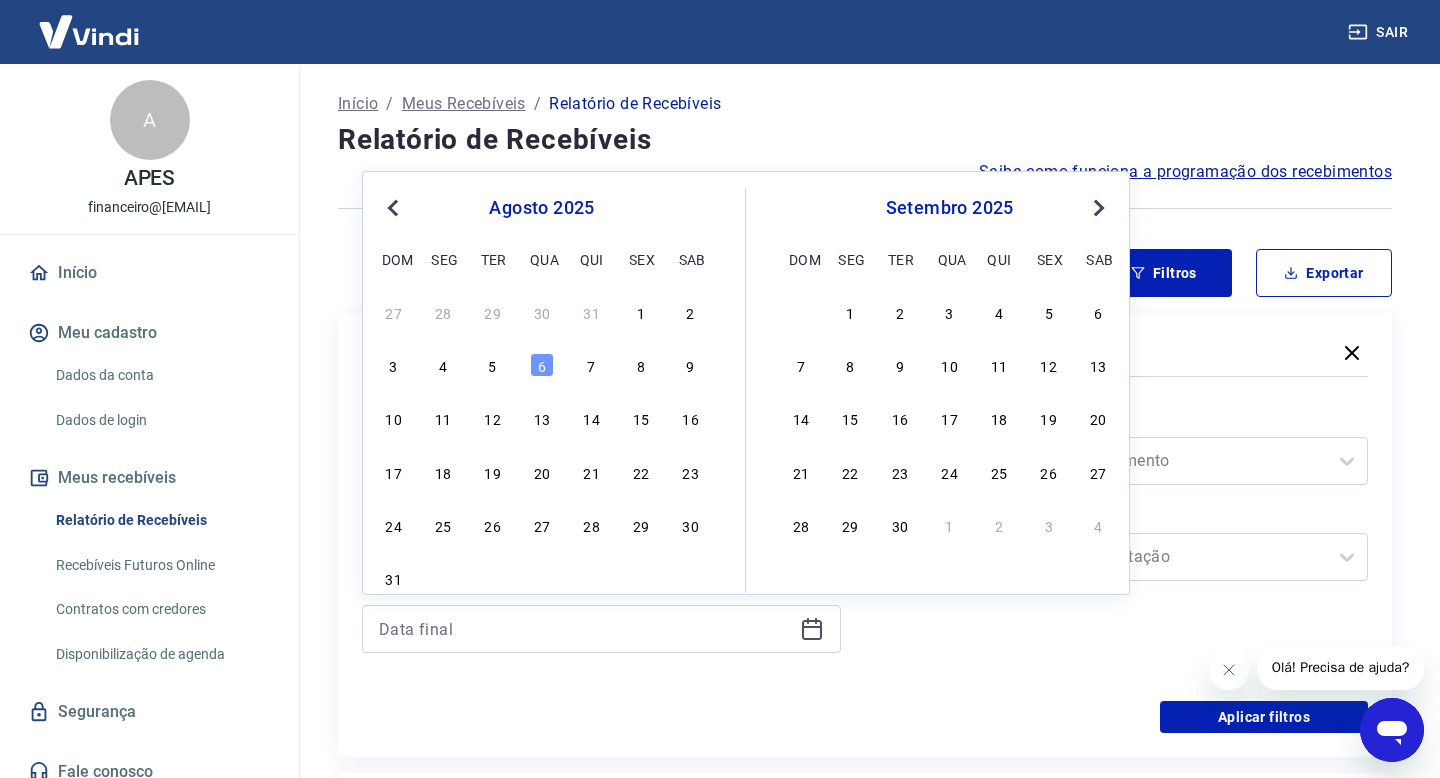 click on "Previous Month" at bounding box center [395, 207] 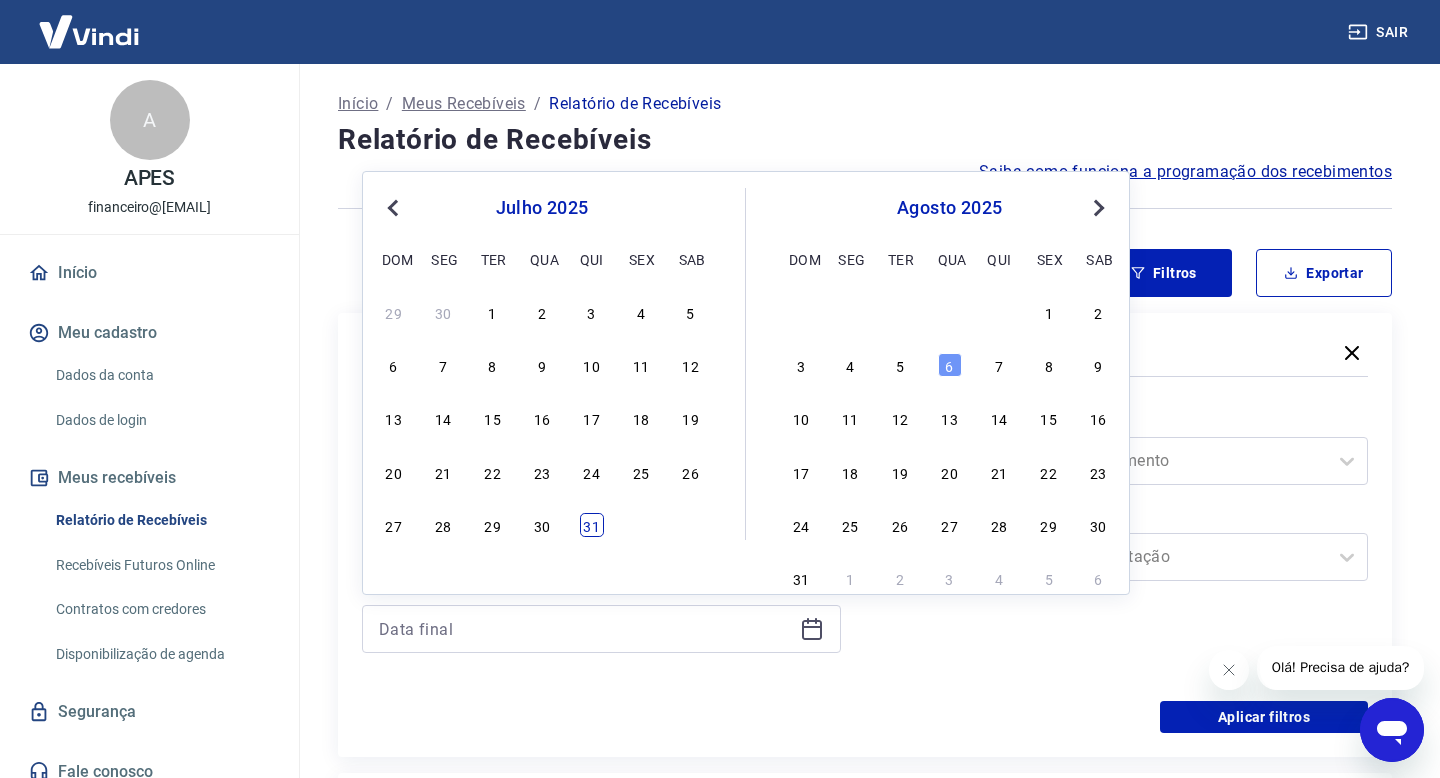 click on "31" at bounding box center [592, 525] 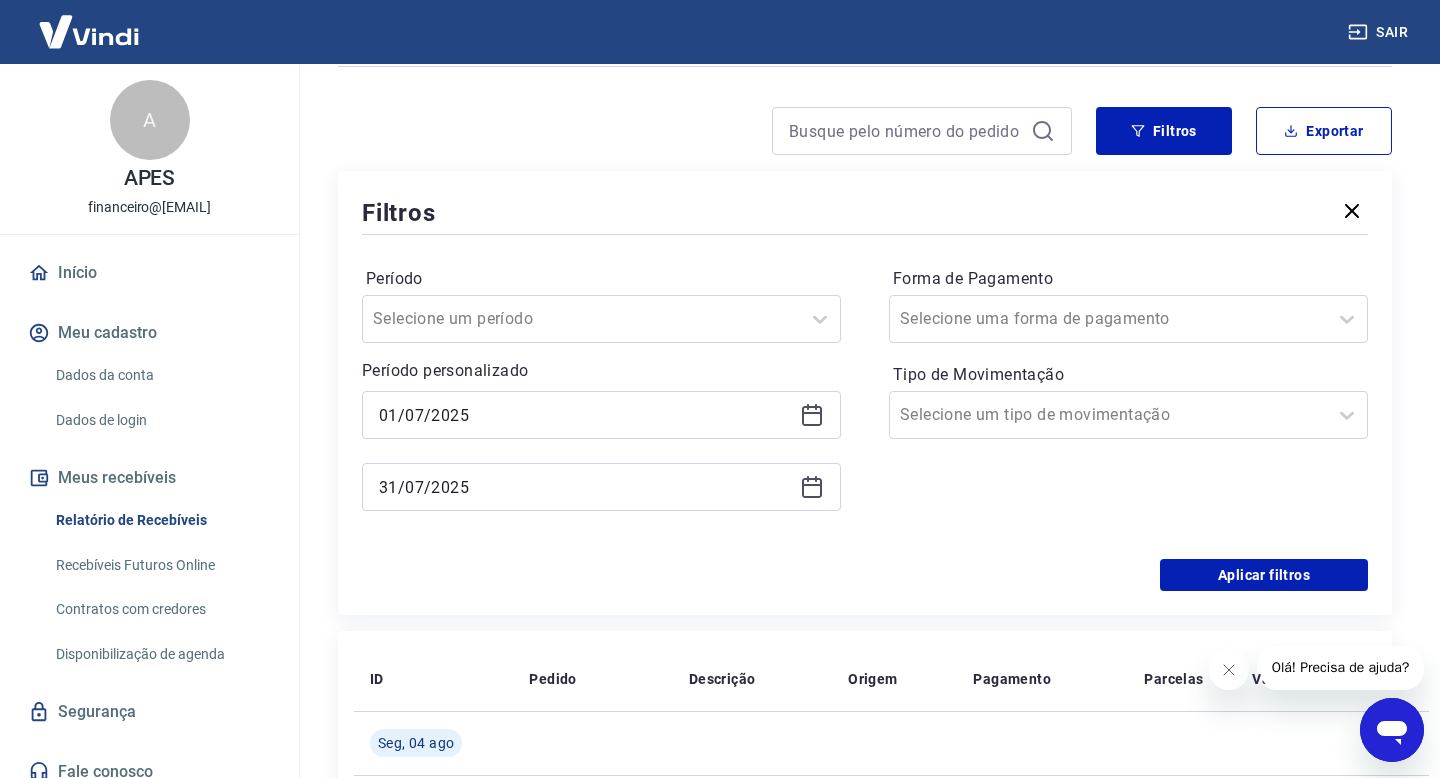 scroll, scrollTop: 151, scrollLeft: 0, axis: vertical 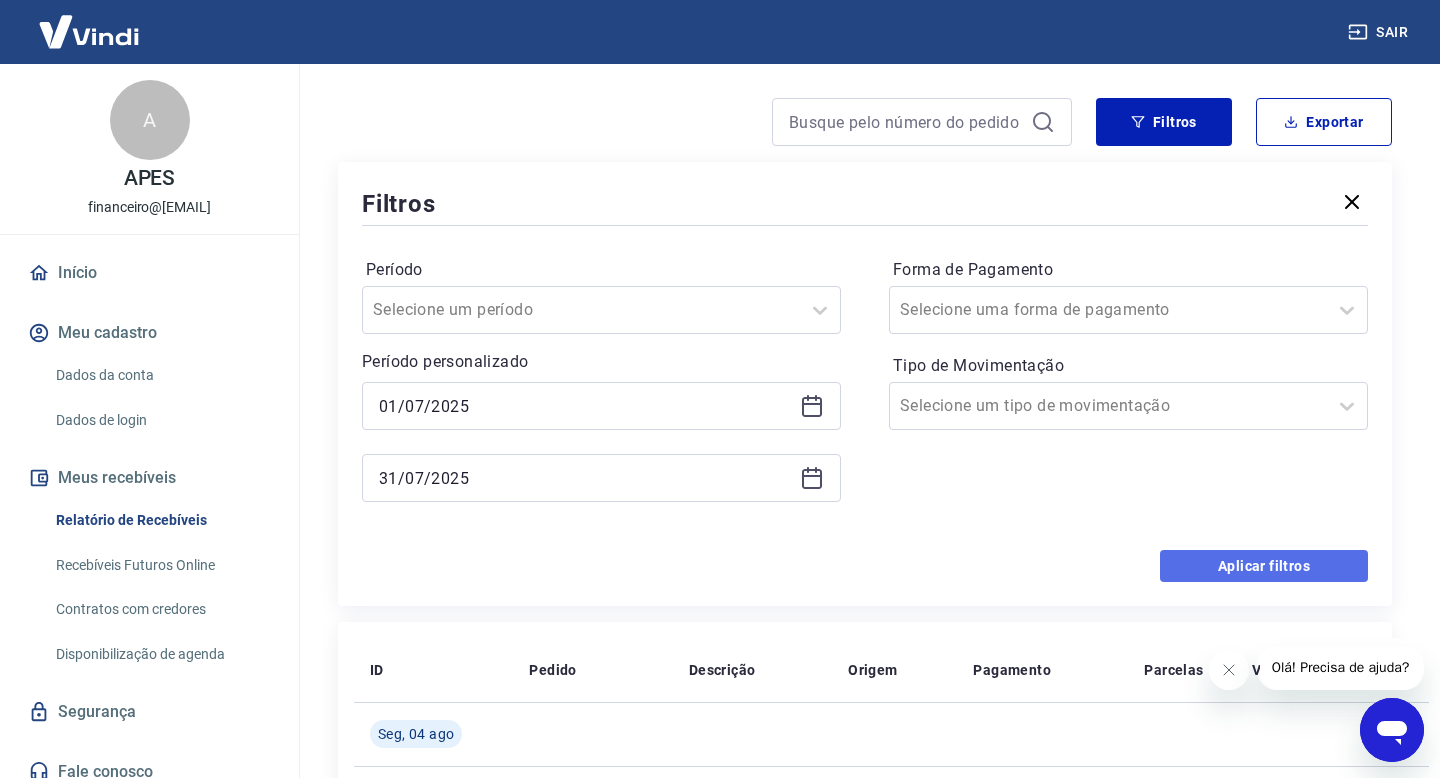 click on "Aplicar filtros" at bounding box center (1264, 566) 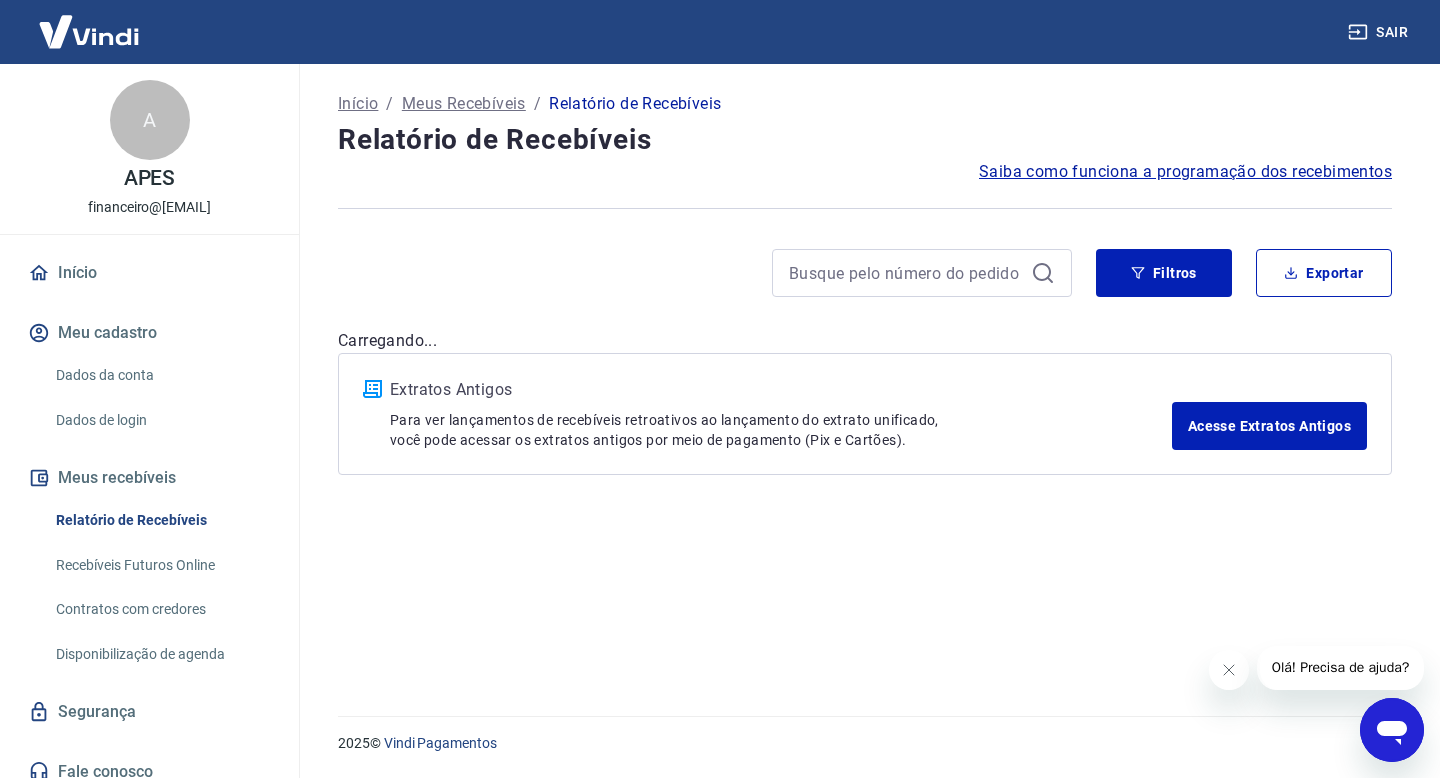 scroll, scrollTop: 0, scrollLeft: 0, axis: both 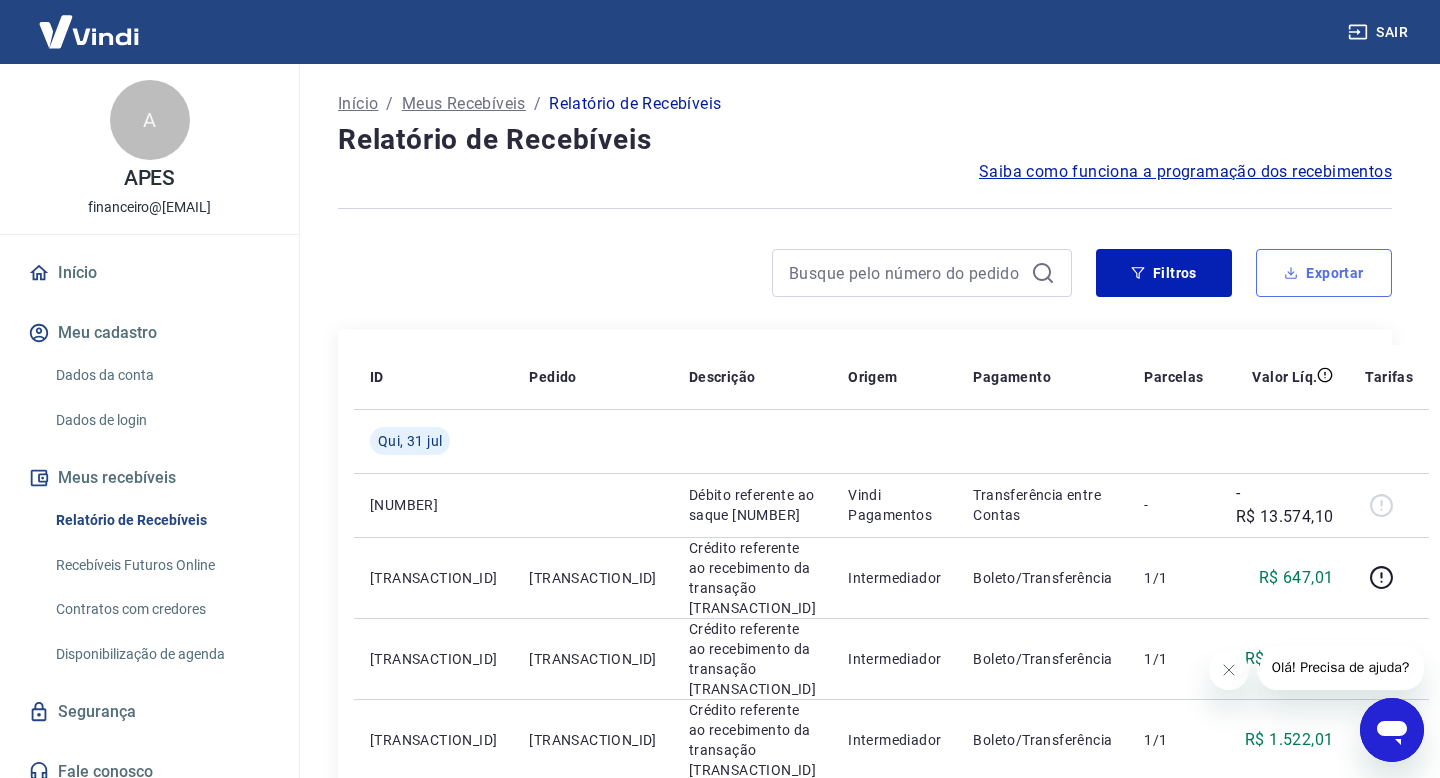click on "Exportar" at bounding box center [1324, 273] 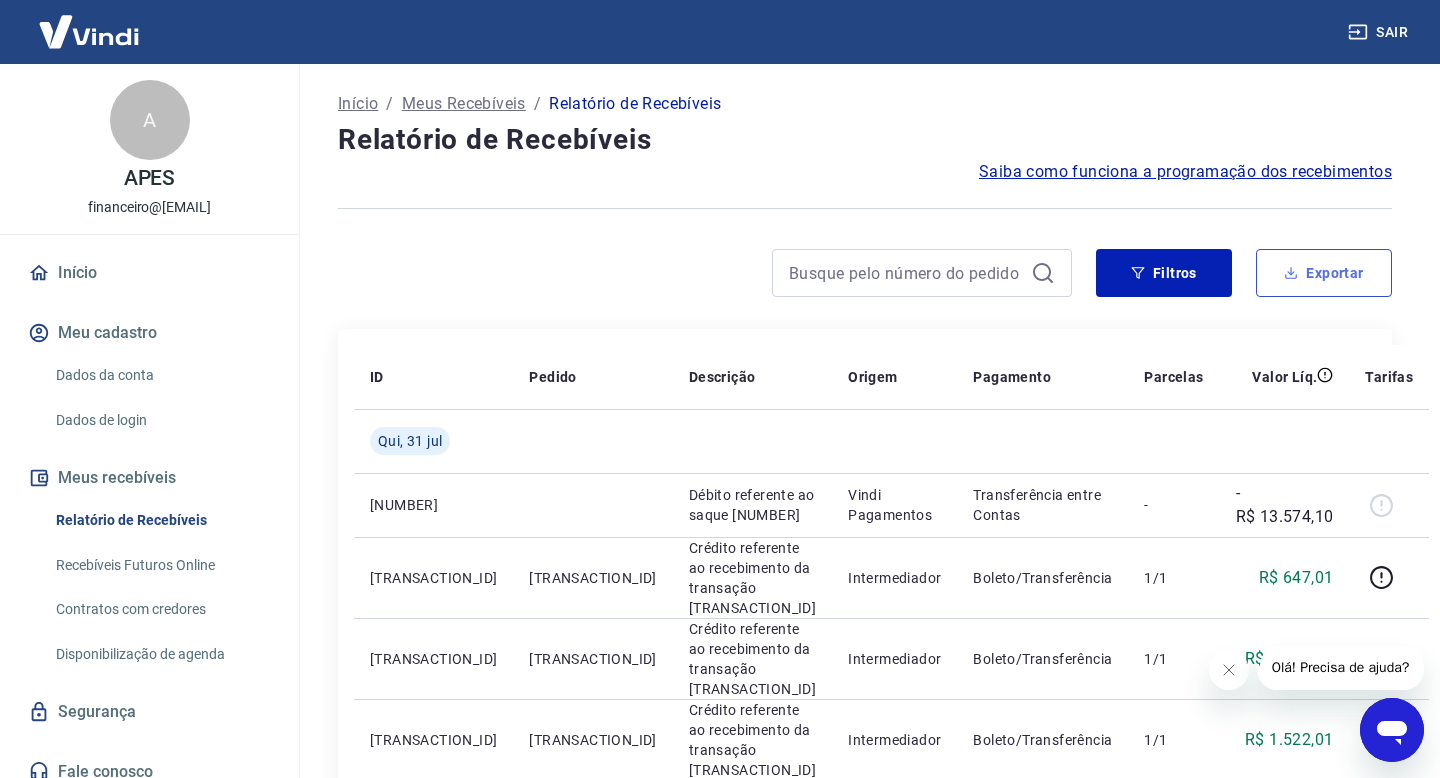 type on "01/07/2025" 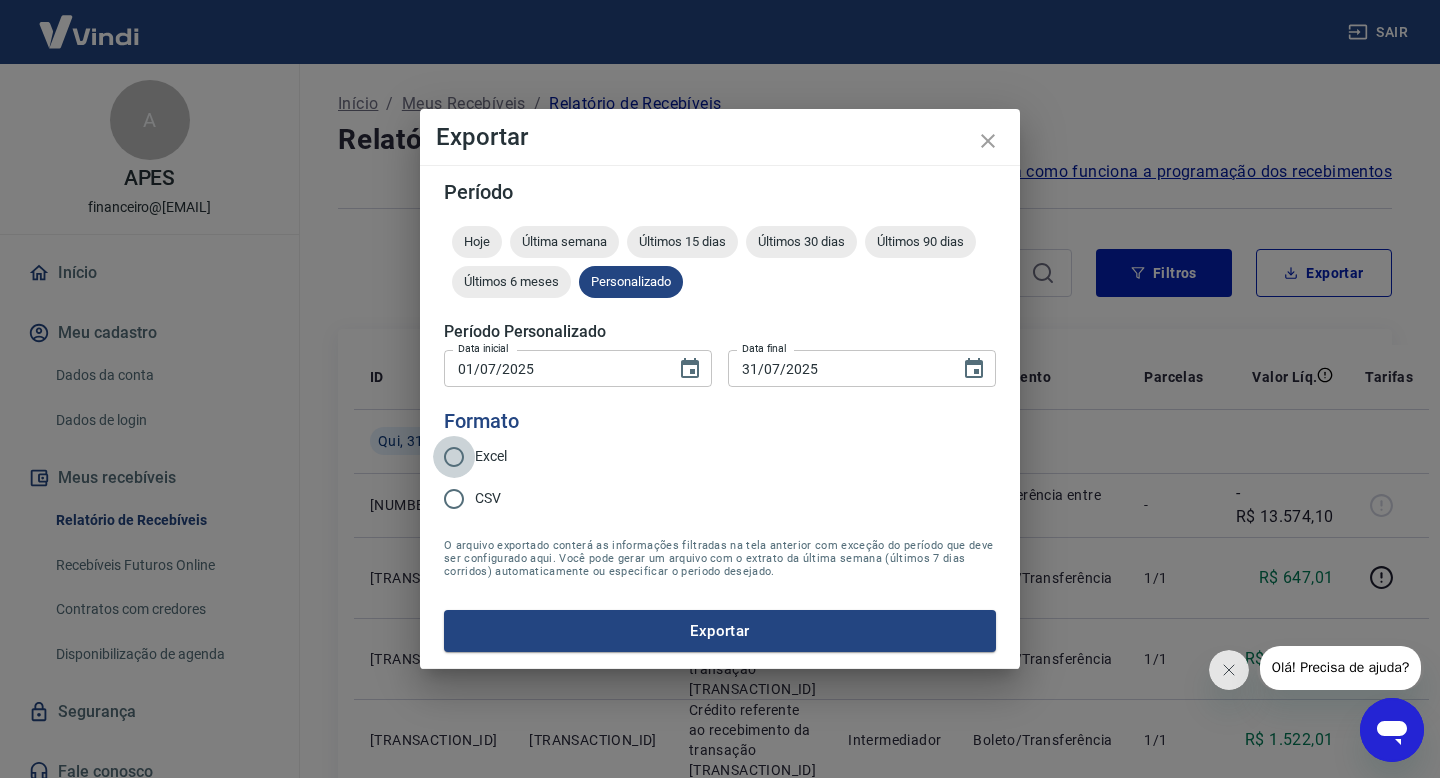 click on "Excel" at bounding box center [454, 457] 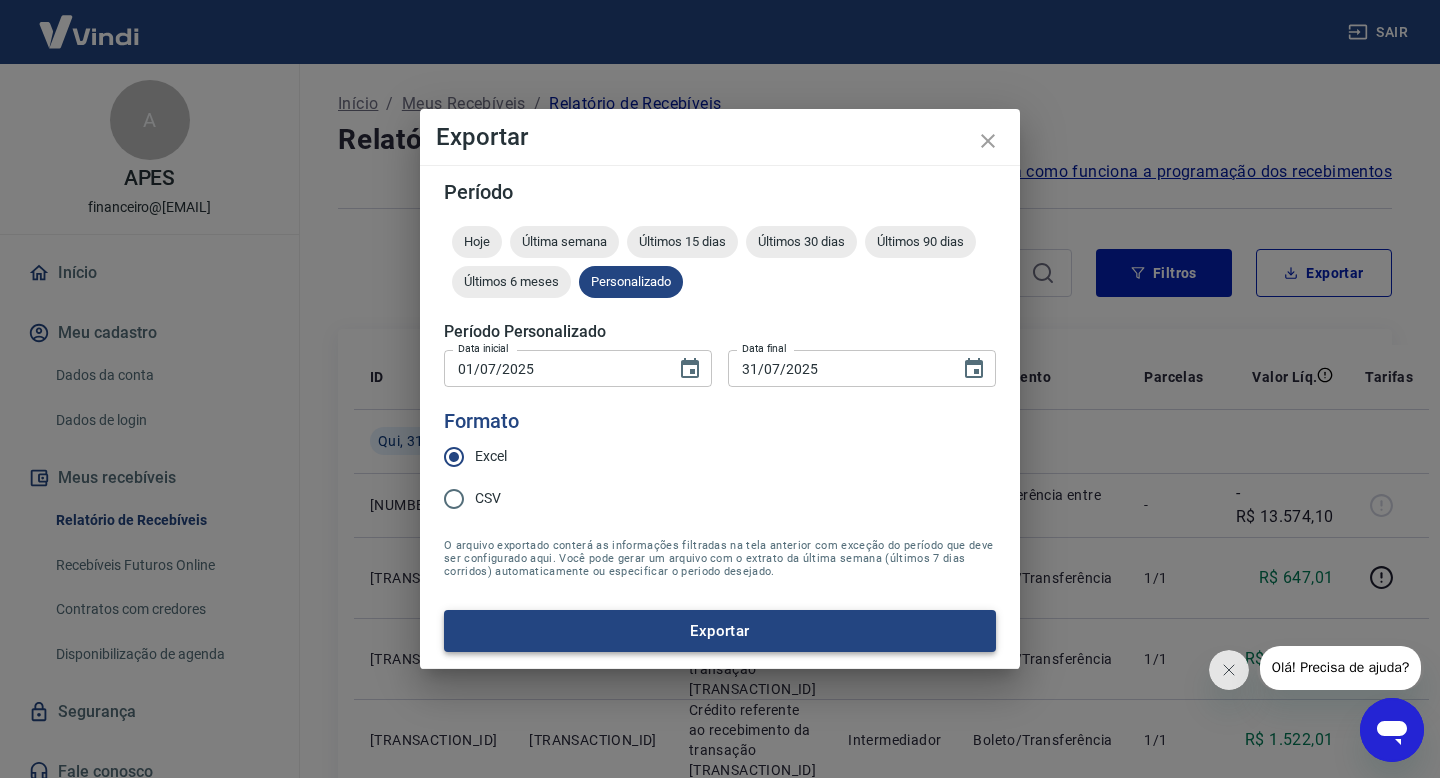 click on "Exportar" at bounding box center [720, 631] 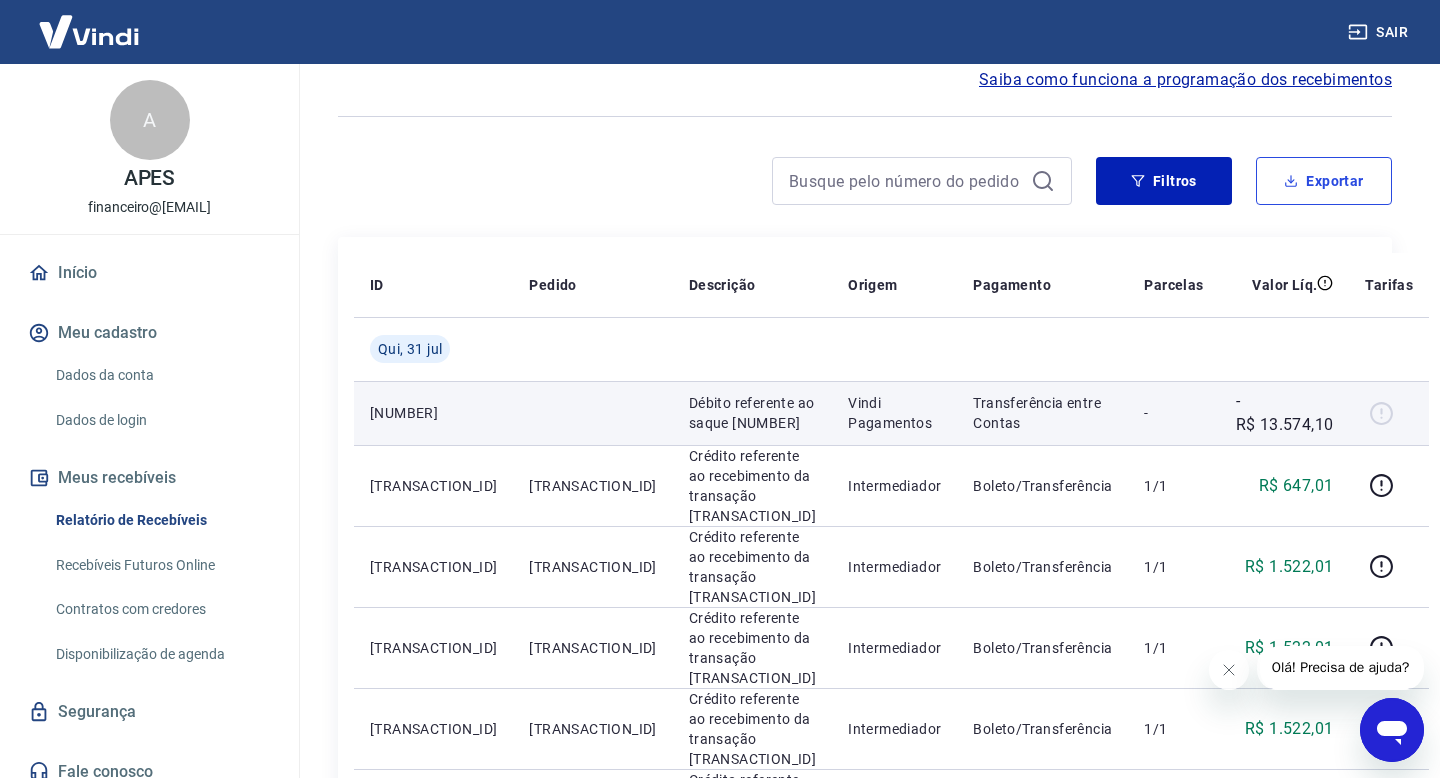 scroll, scrollTop: 0, scrollLeft: 0, axis: both 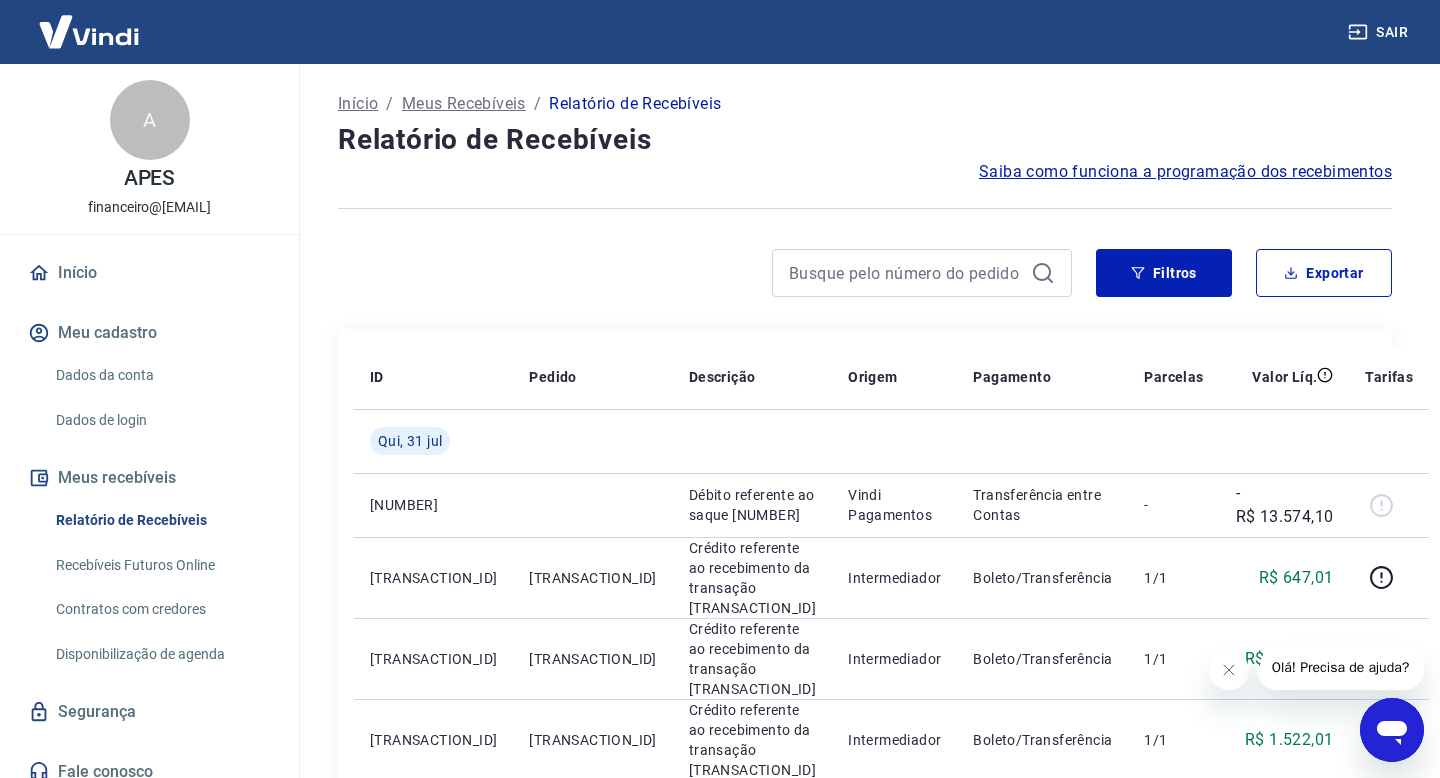 click on "Início" at bounding box center [149, 273] 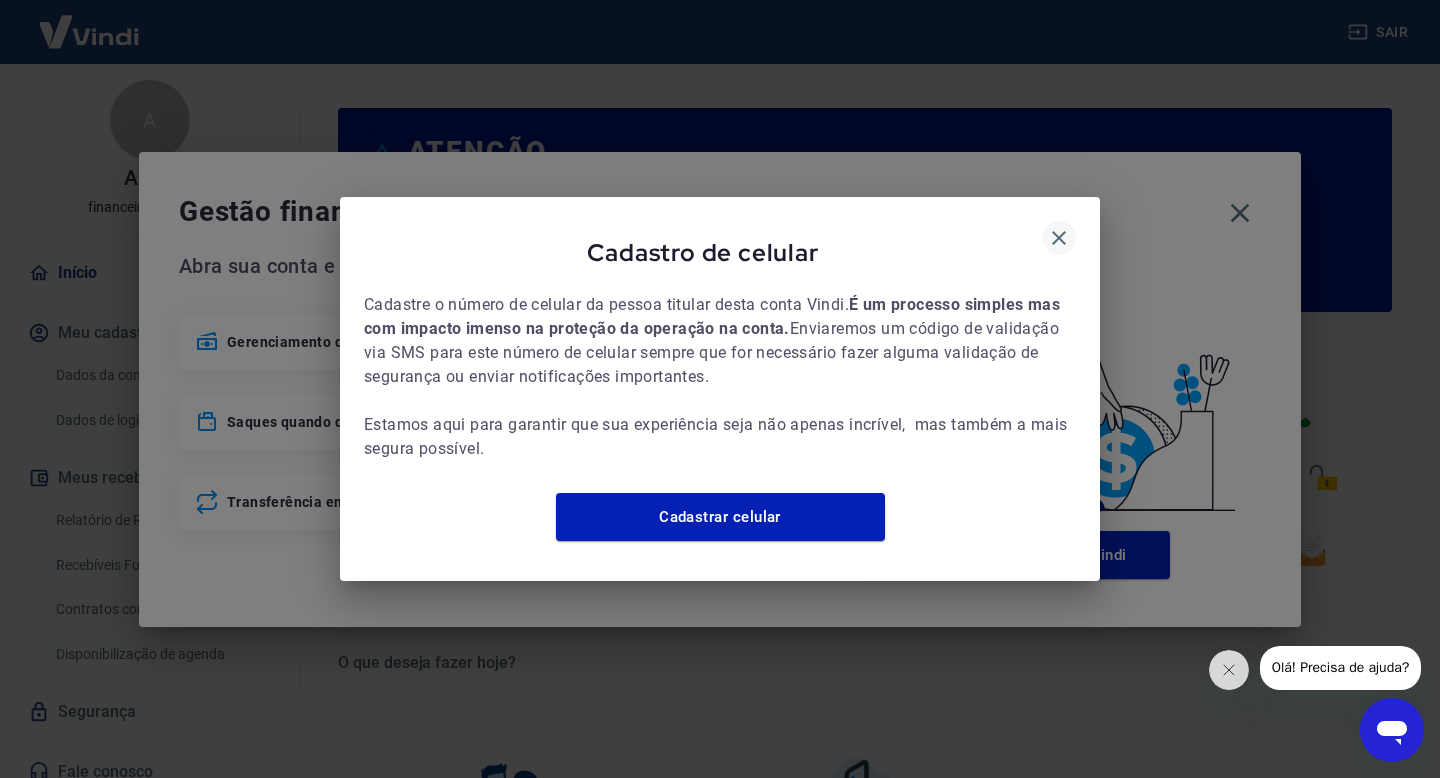 click 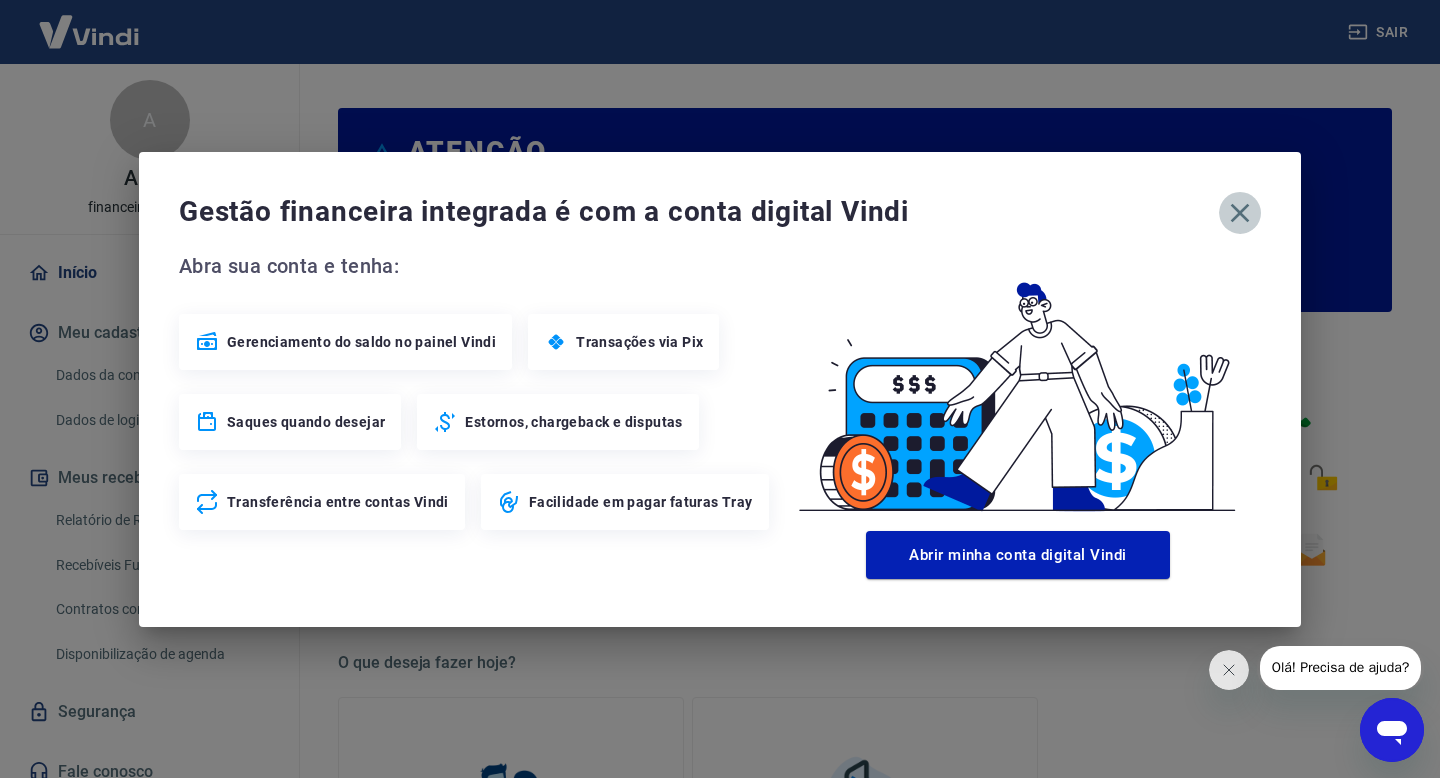 click 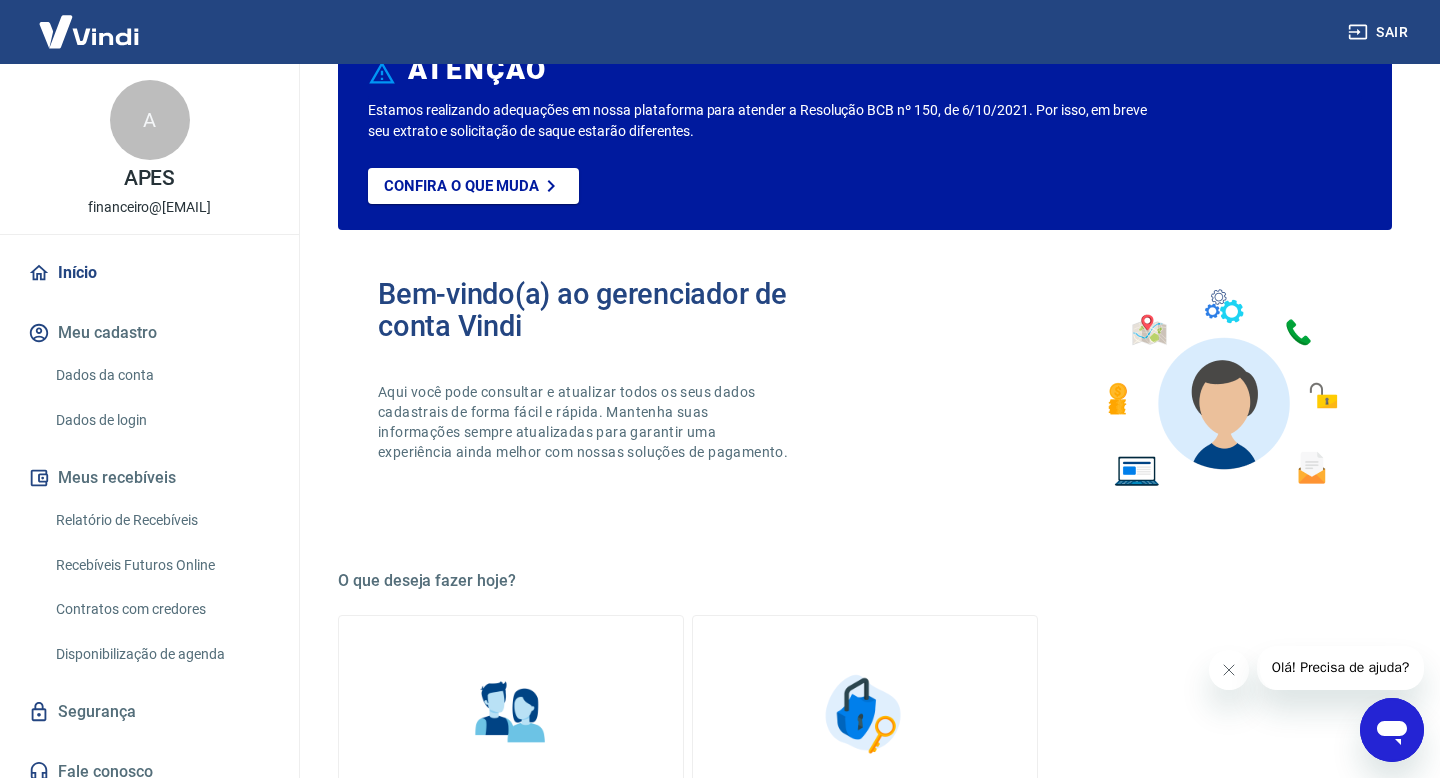 scroll, scrollTop: 0, scrollLeft: 0, axis: both 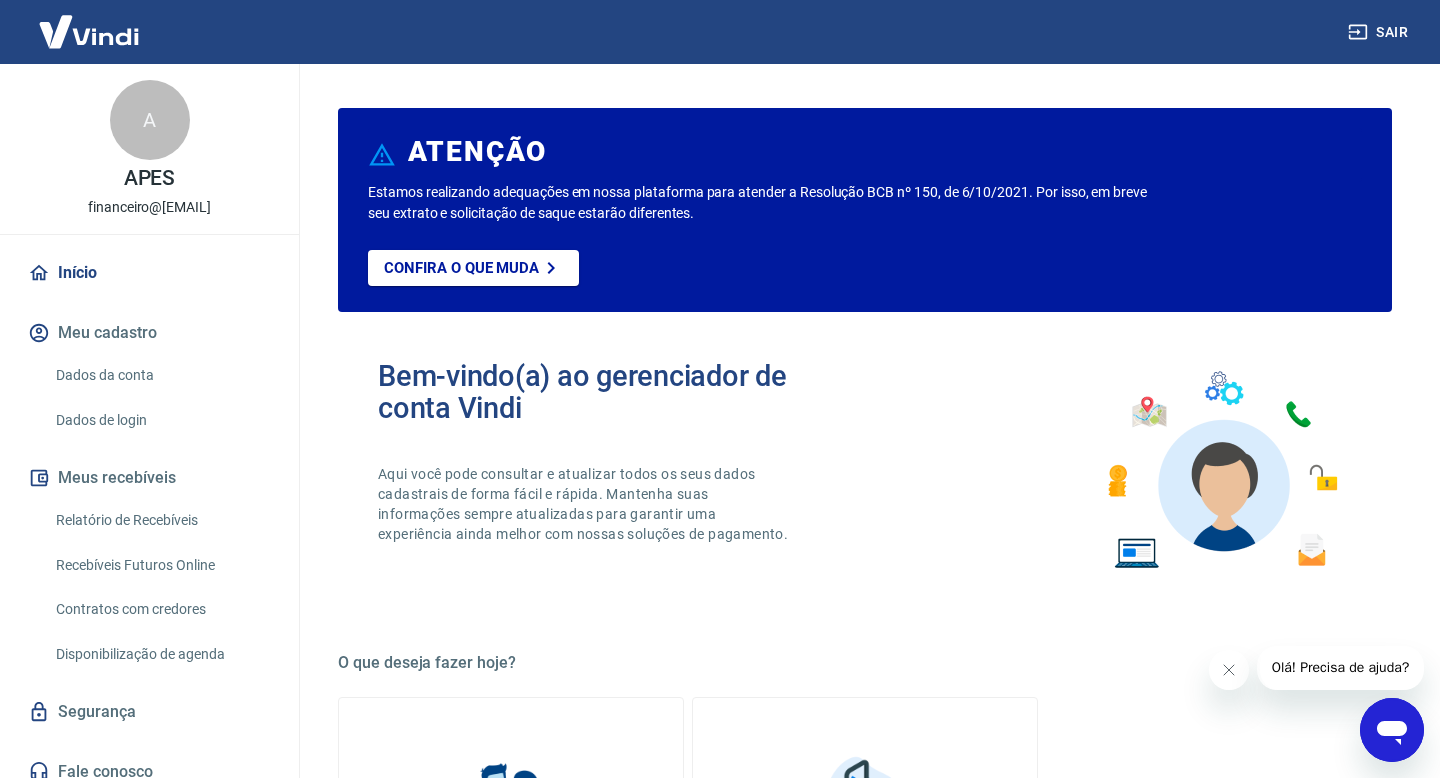 click on "Relatório de Recebíveis" at bounding box center (161, 520) 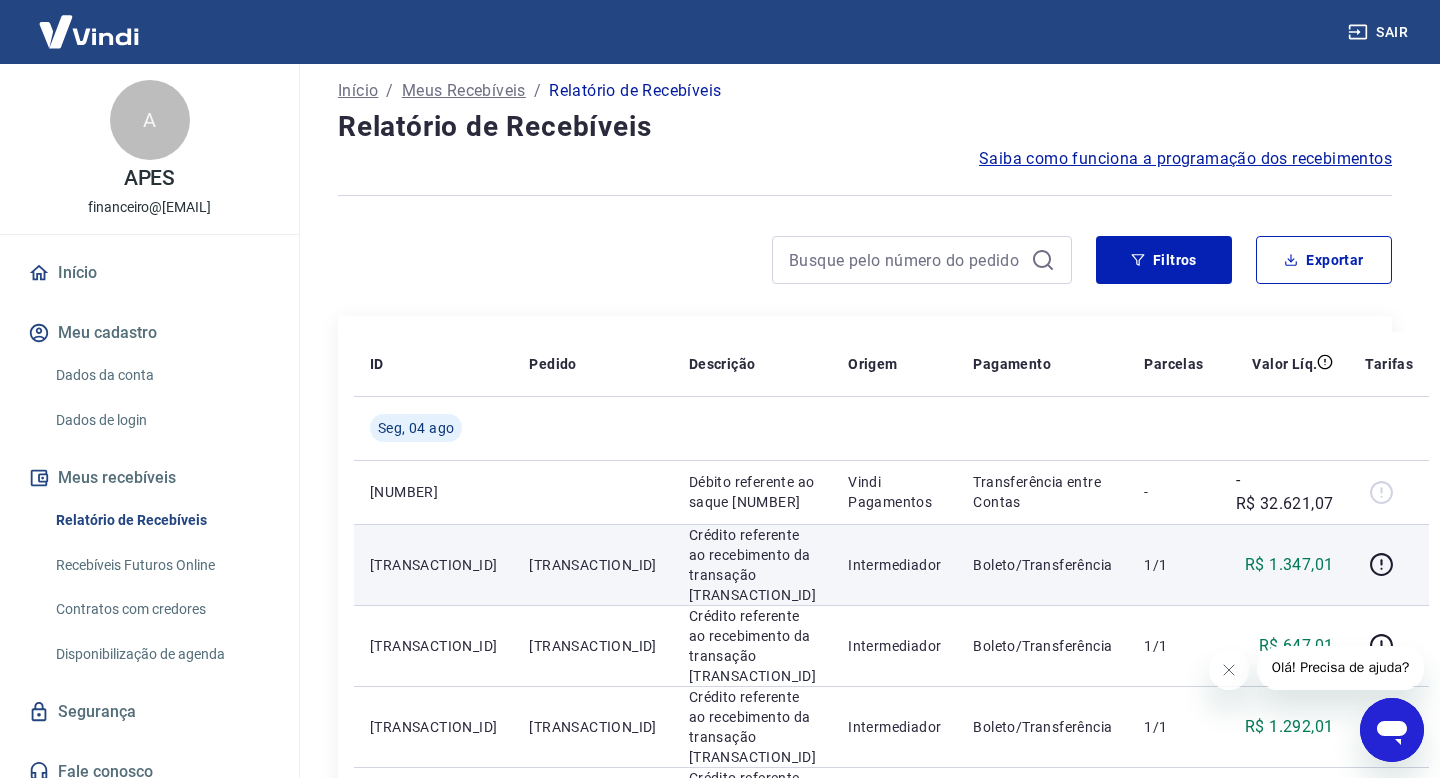 scroll, scrollTop: 0, scrollLeft: 0, axis: both 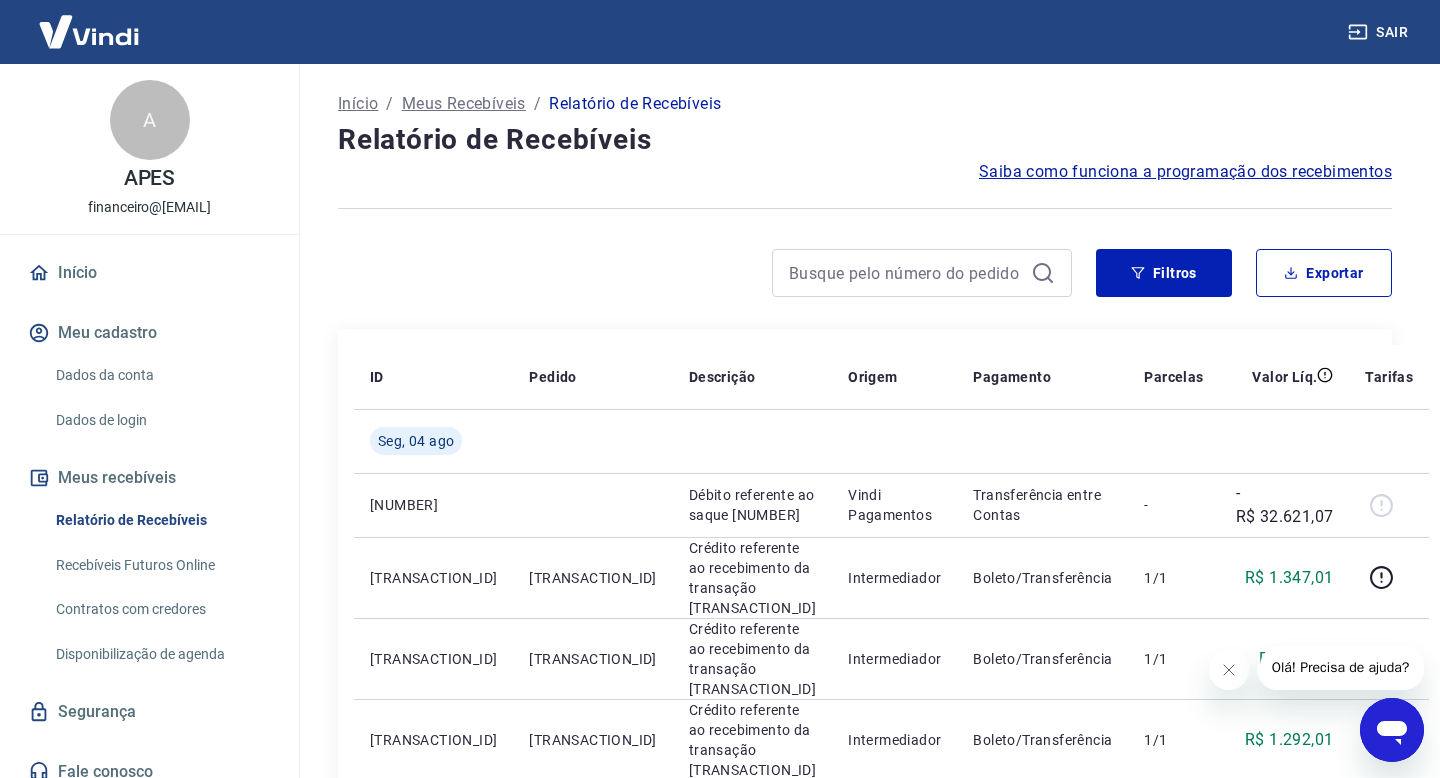click on "Início" at bounding box center (358, 104) 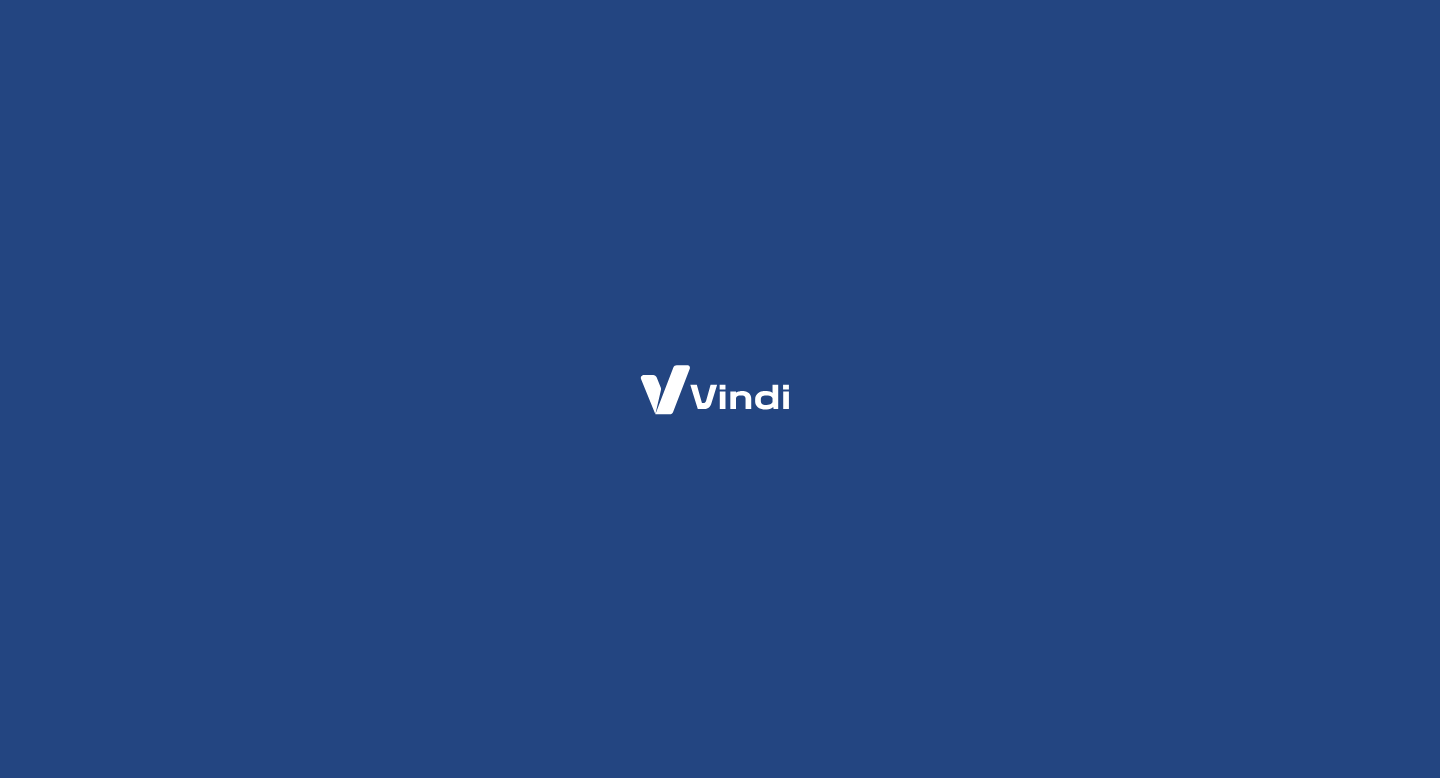 scroll, scrollTop: 0, scrollLeft: 0, axis: both 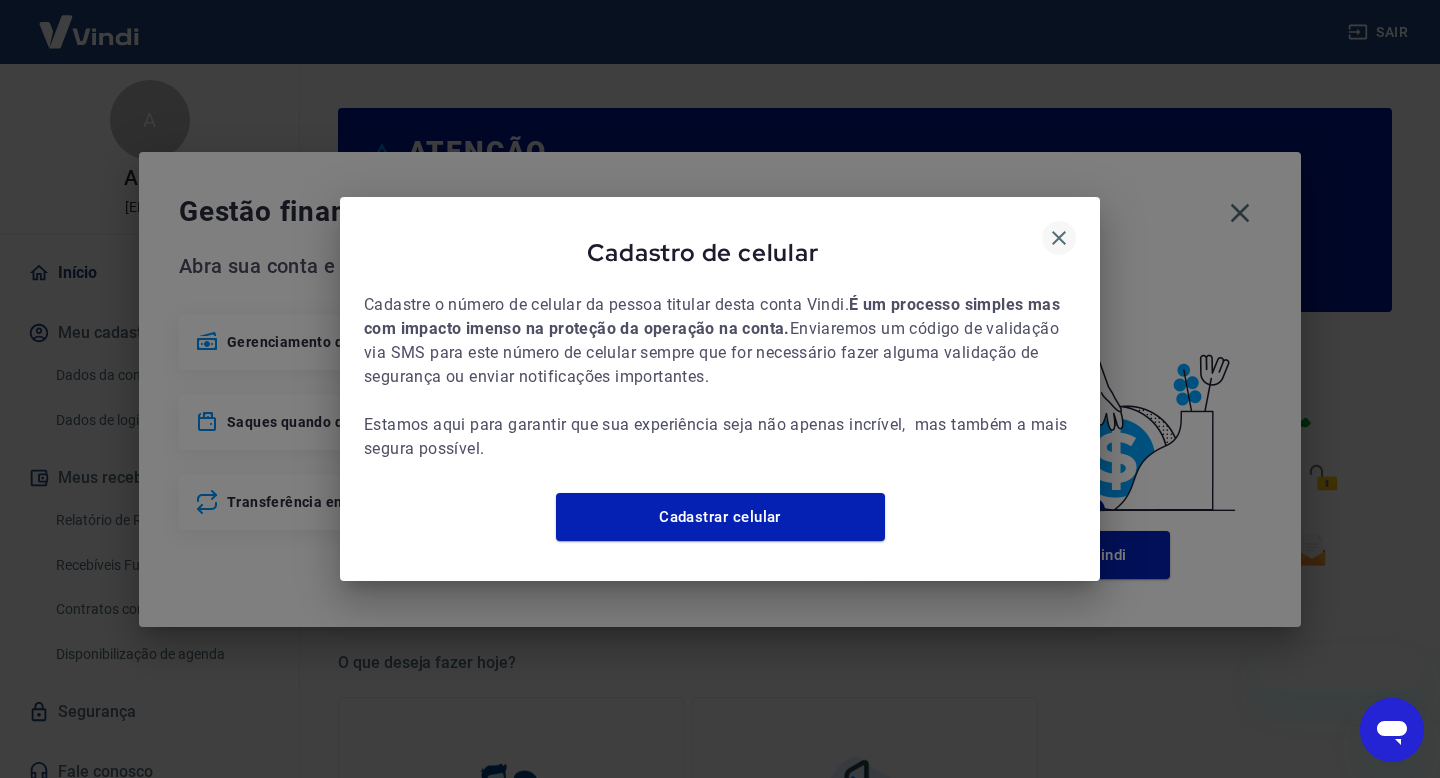 click 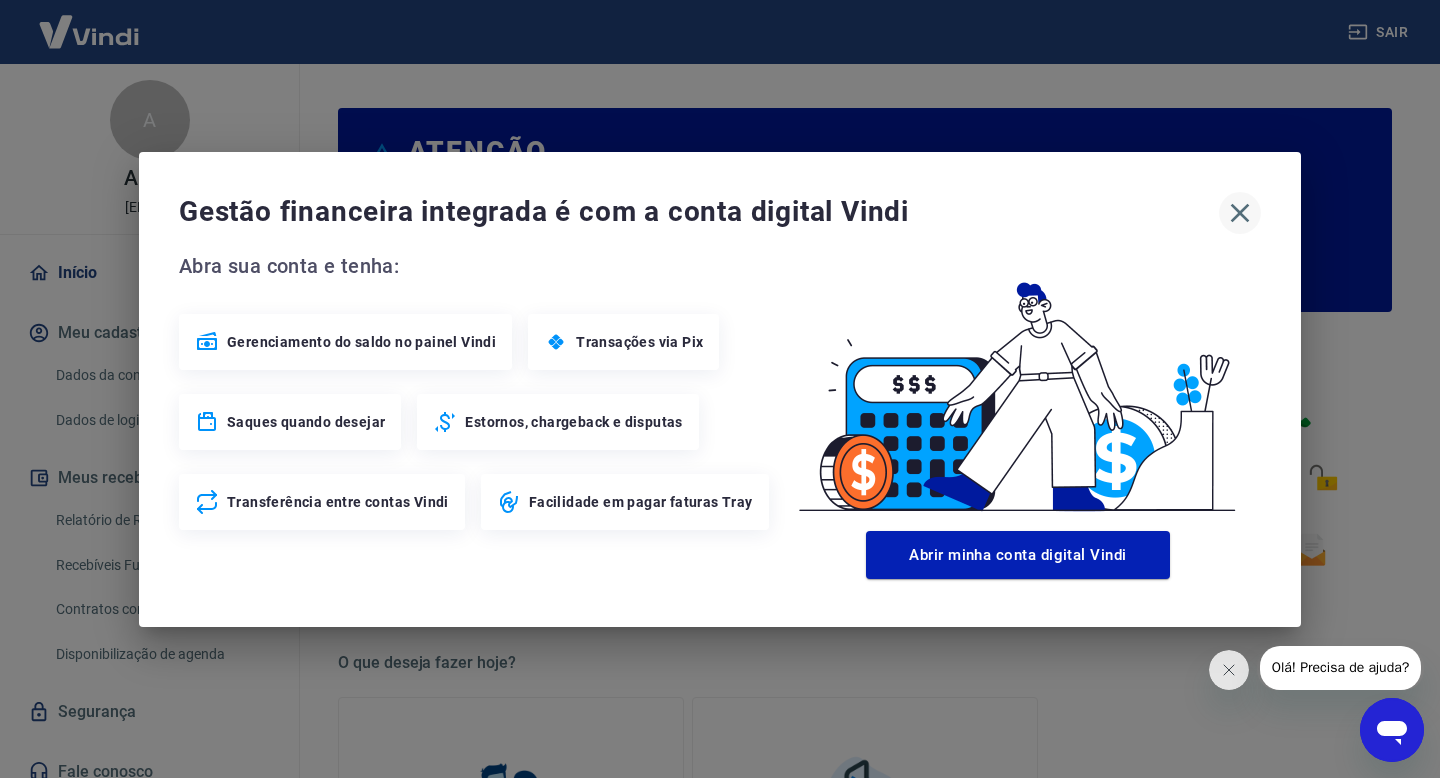 click 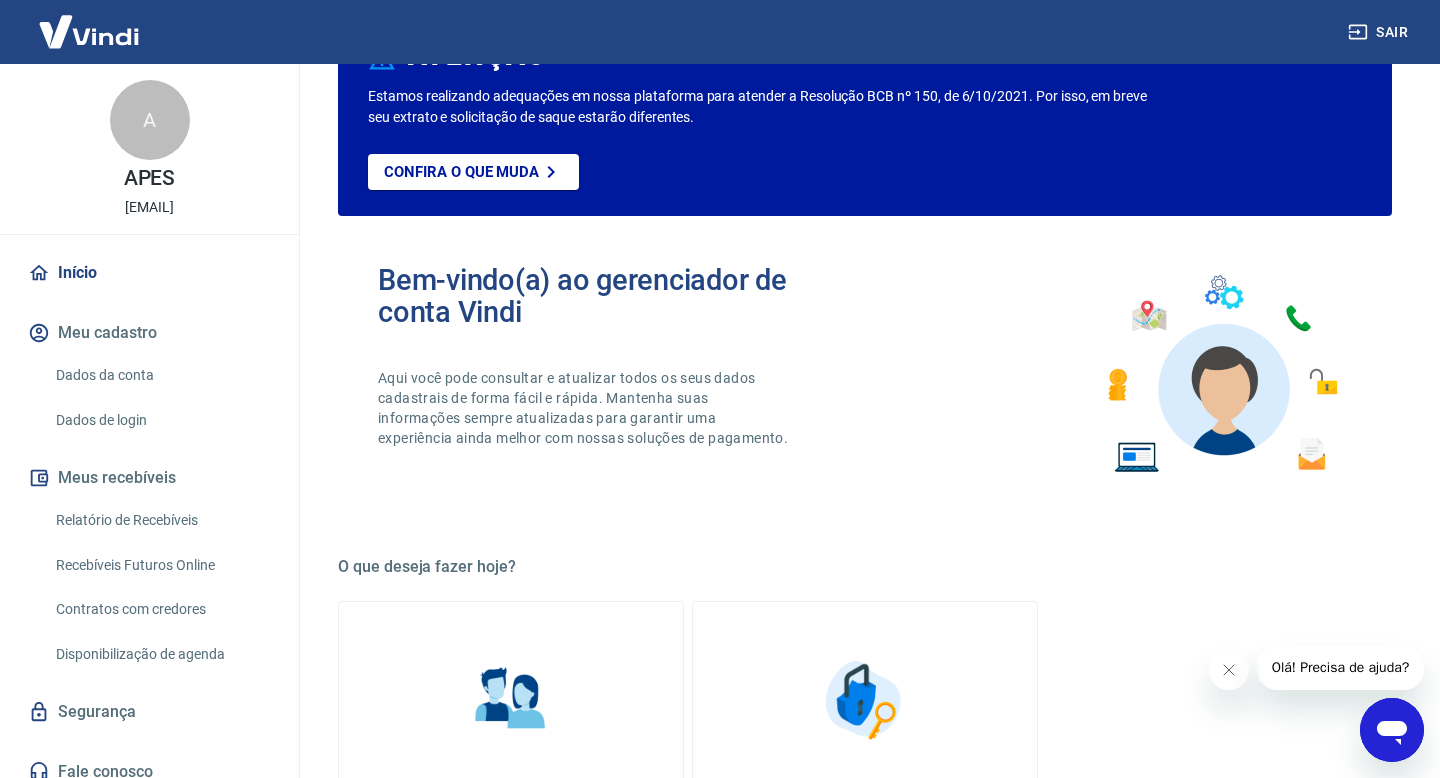scroll, scrollTop: 0, scrollLeft: 0, axis: both 